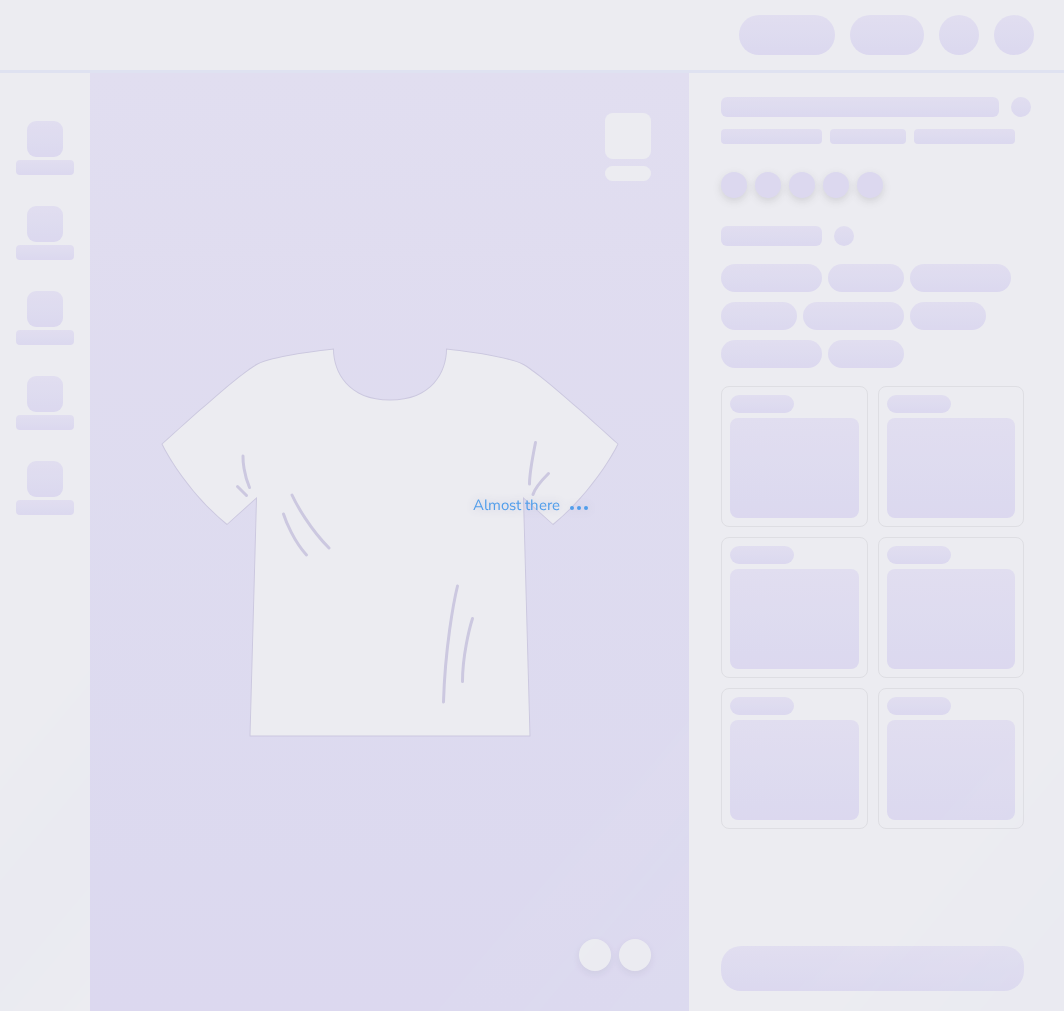 scroll, scrollTop: 0, scrollLeft: 0, axis: both 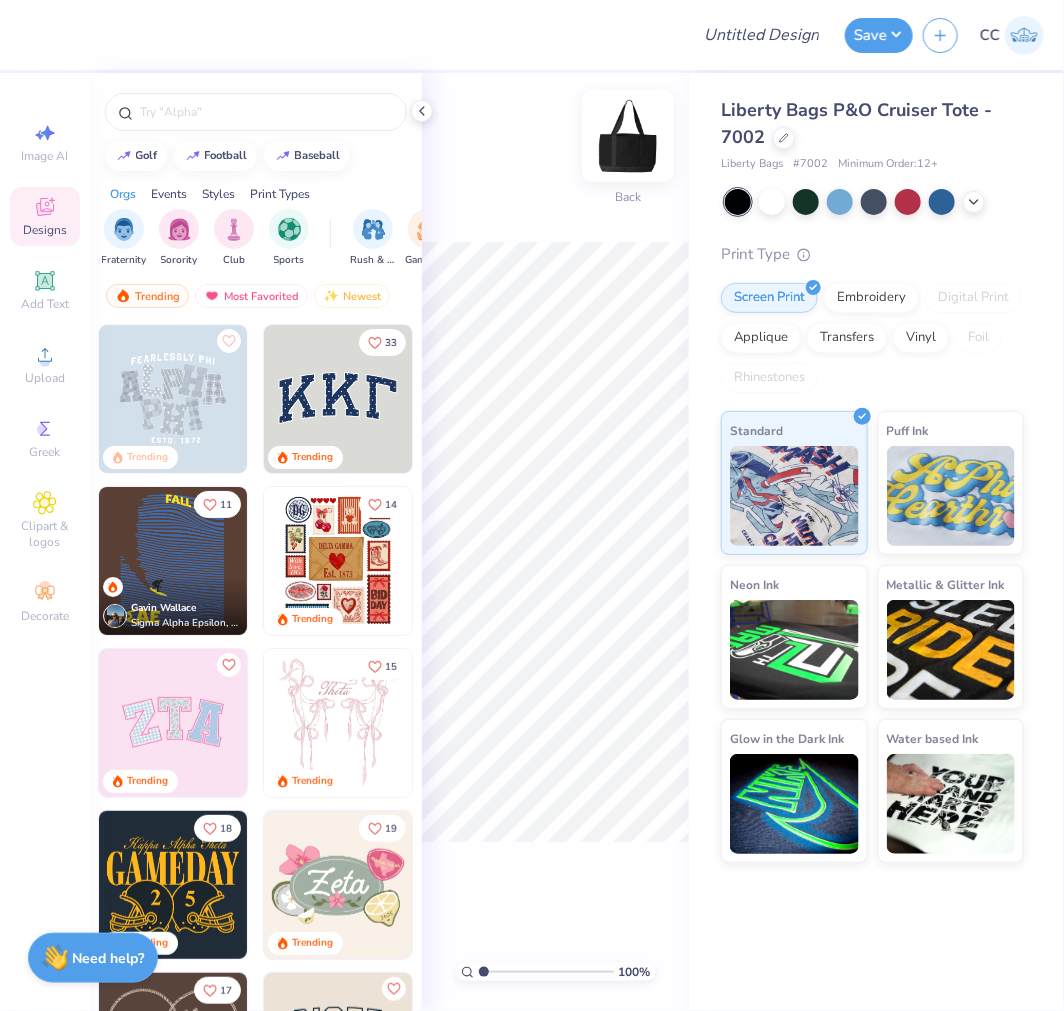 click at bounding box center (628, 136) 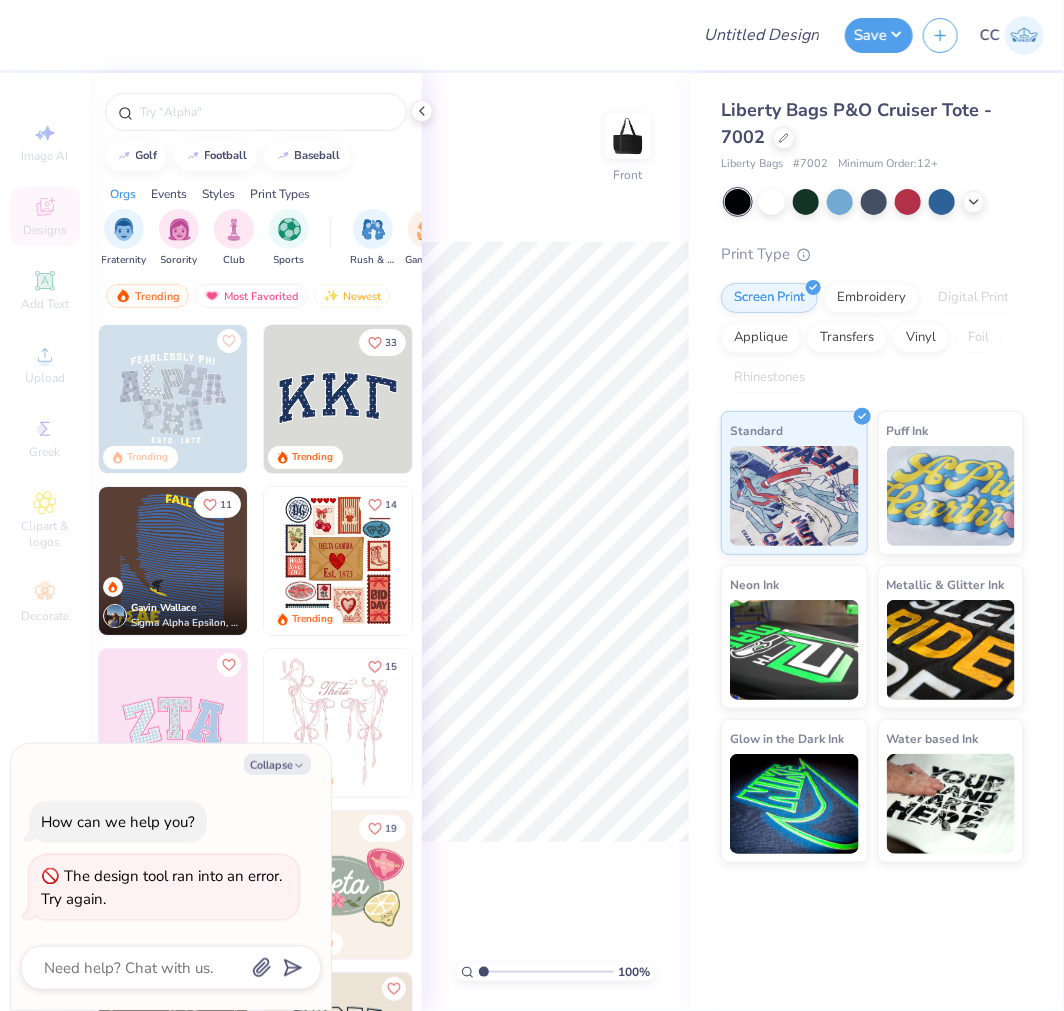 type on "x" 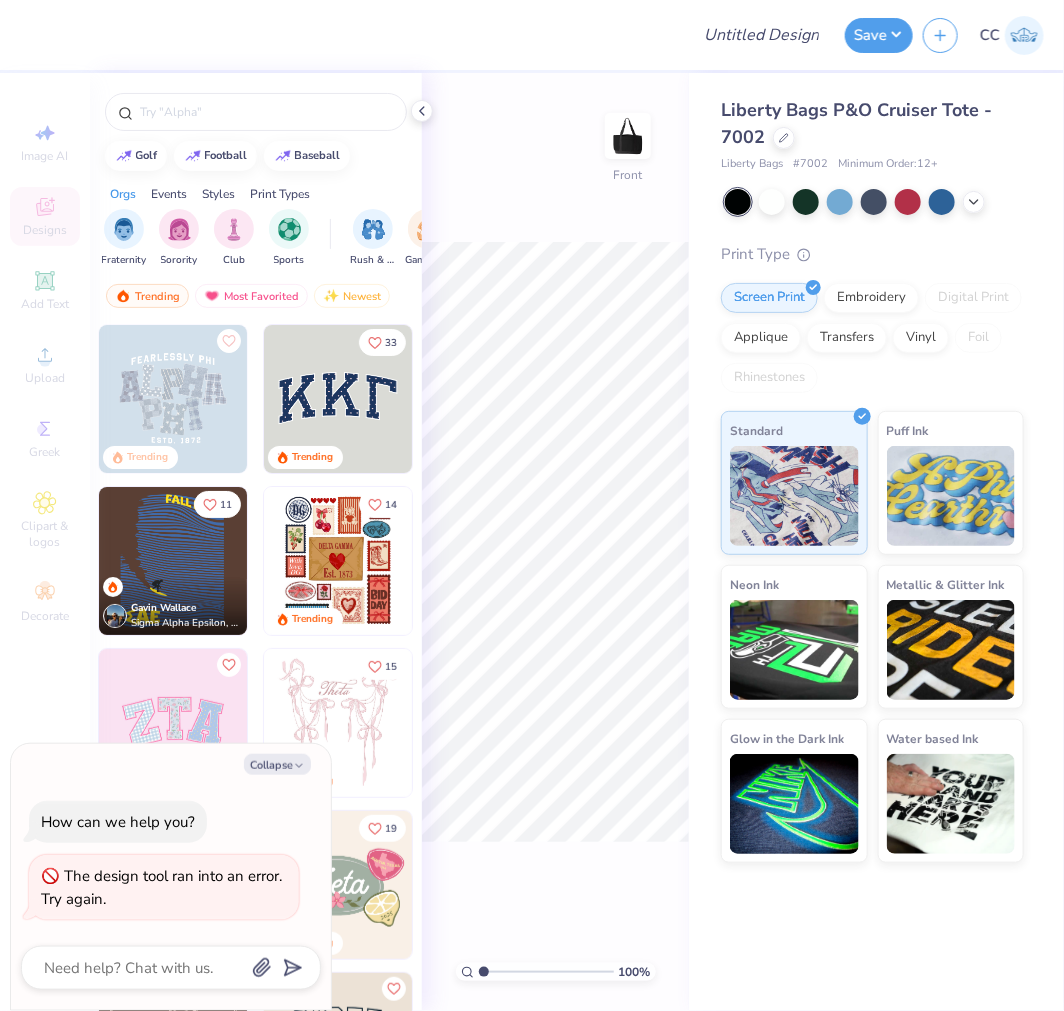 click on "Image AI Designs Add Text Upload Greek Clipart & logos Decorate" at bounding box center [45, 372] 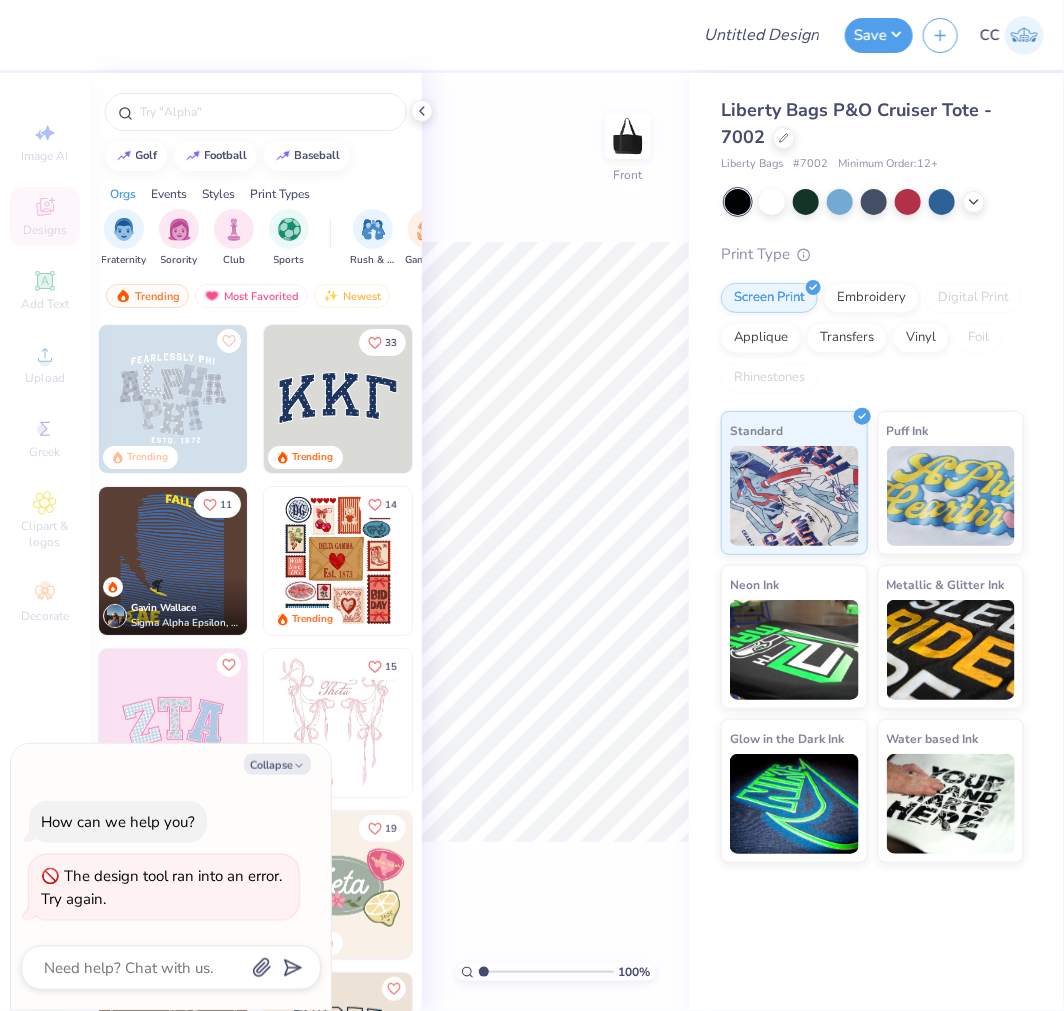 click on "Image AI Designs Add Text Upload Greek Clipart & logos Decorate" at bounding box center (45, 372) 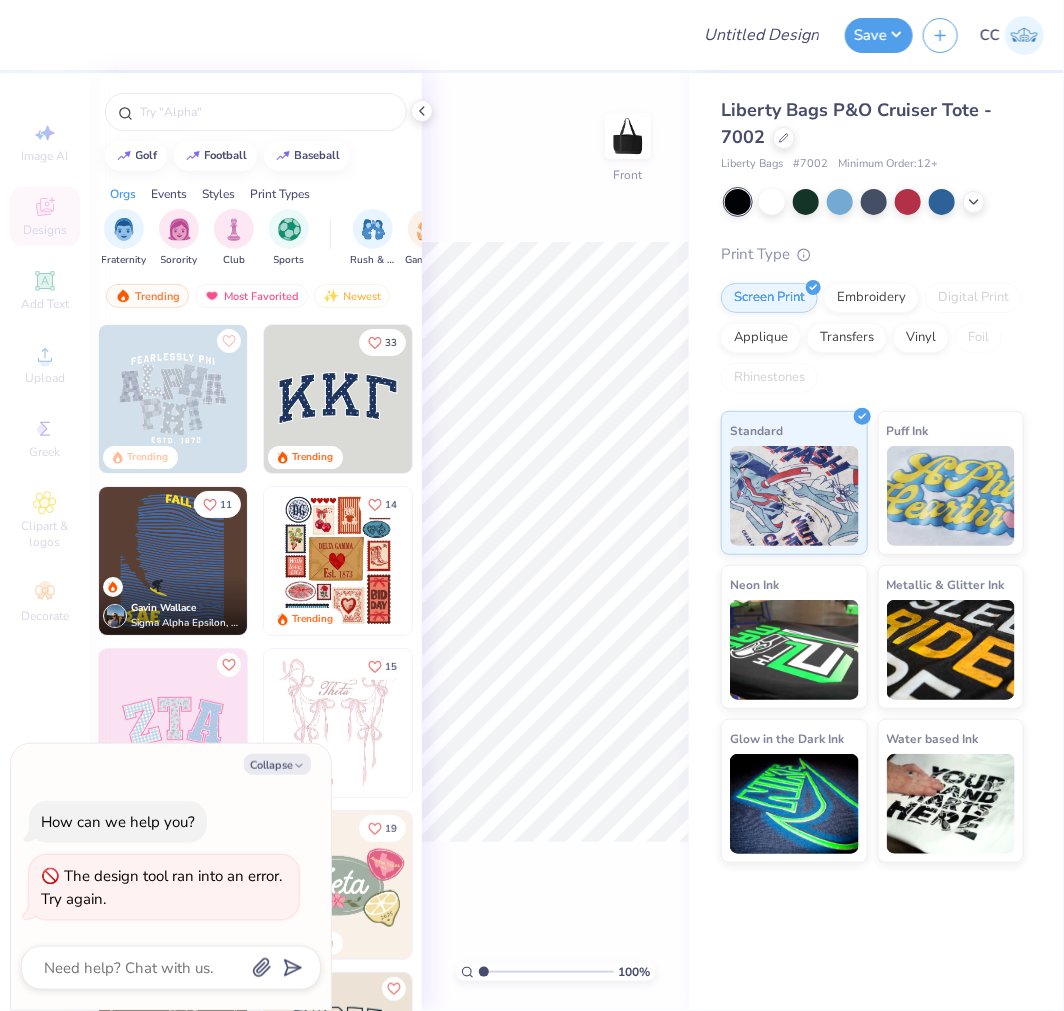 click on "Image AI Designs Add Text Upload Greek Clipart & logos Decorate" at bounding box center (45, 372) 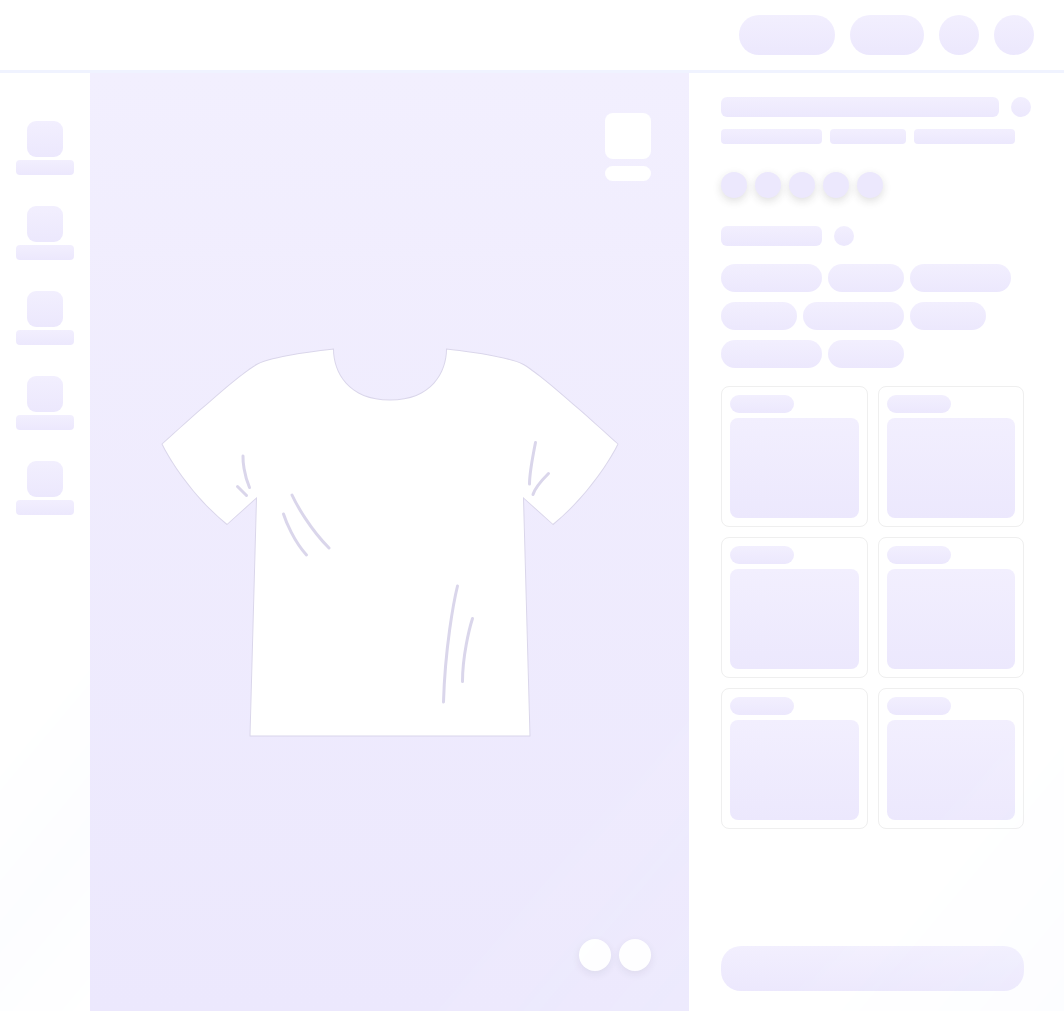 scroll, scrollTop: 0, scrollLeft: 0, axis: both 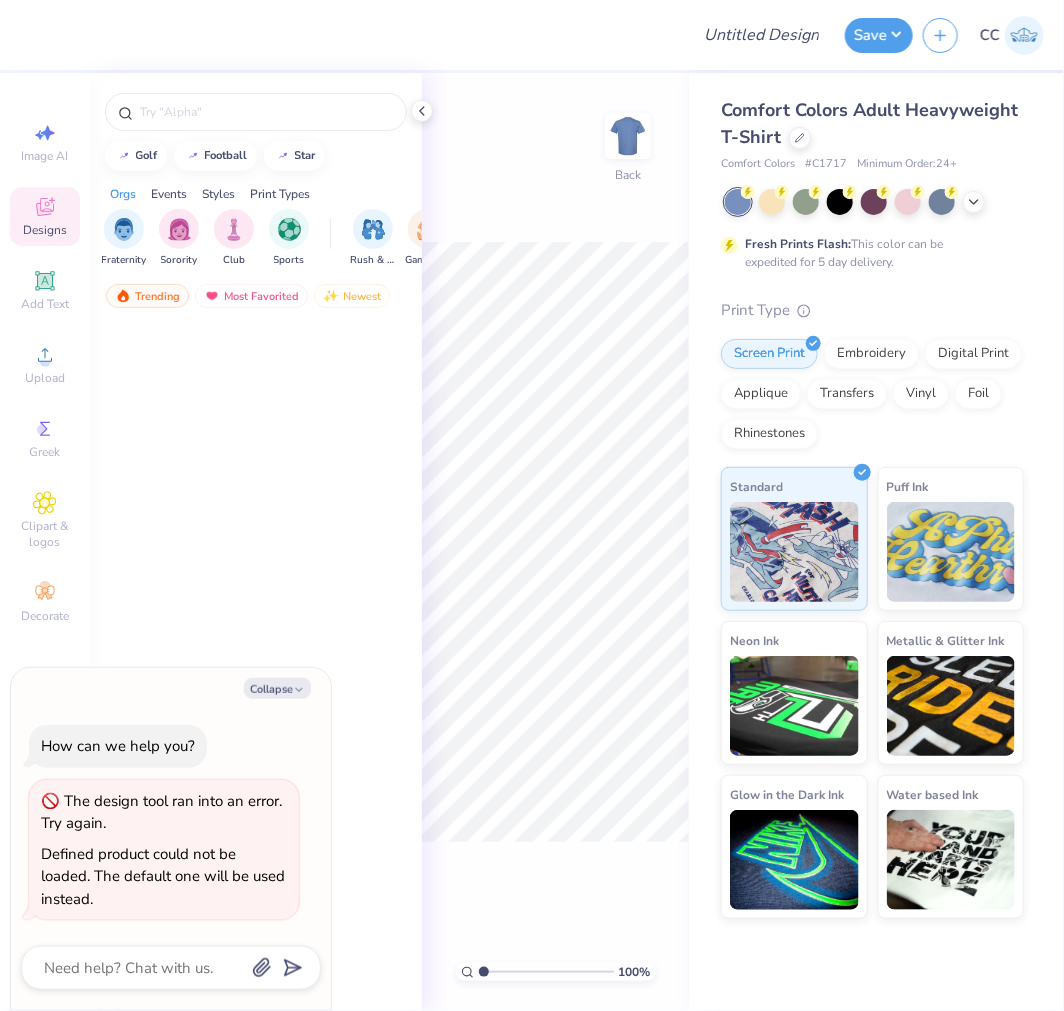 type on "x" 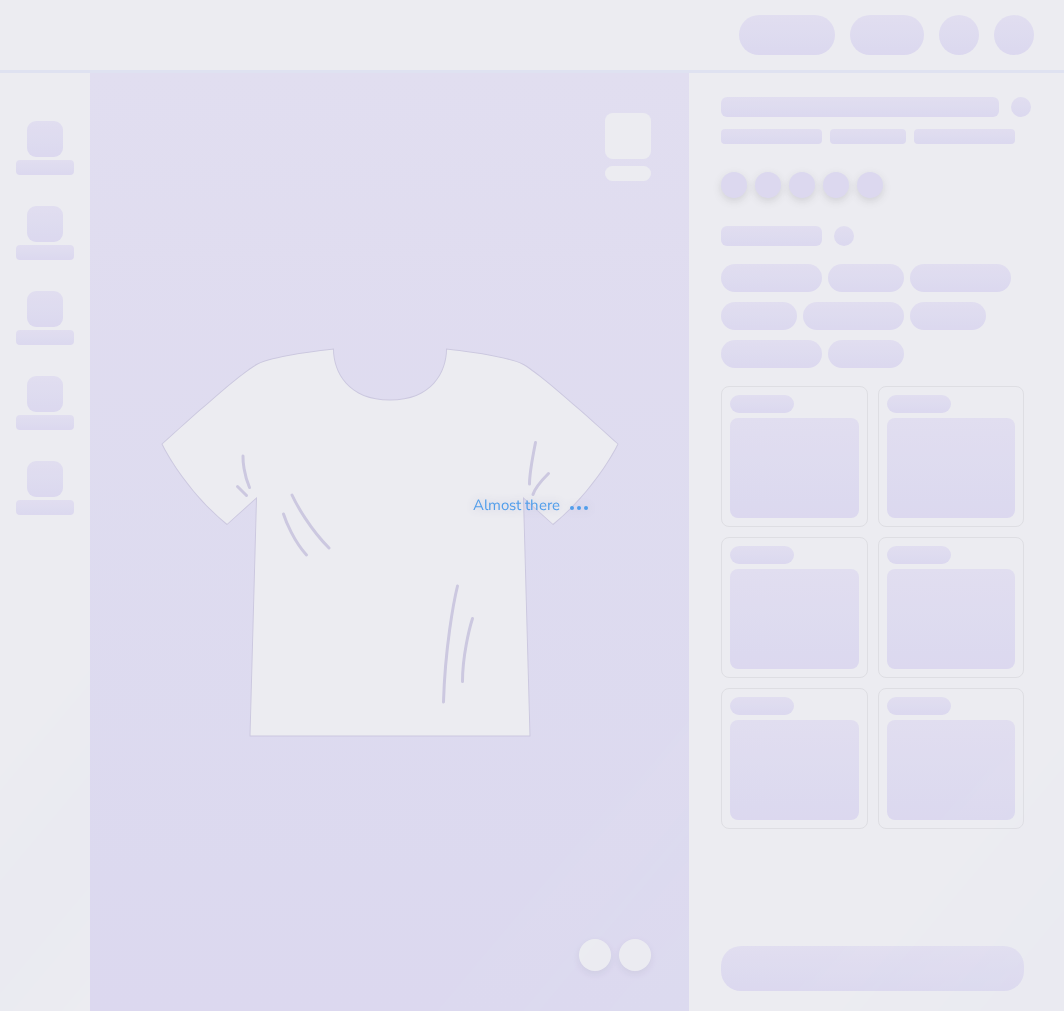 scroll, scrollTop: 0, scrollLeft: 0, axis: both 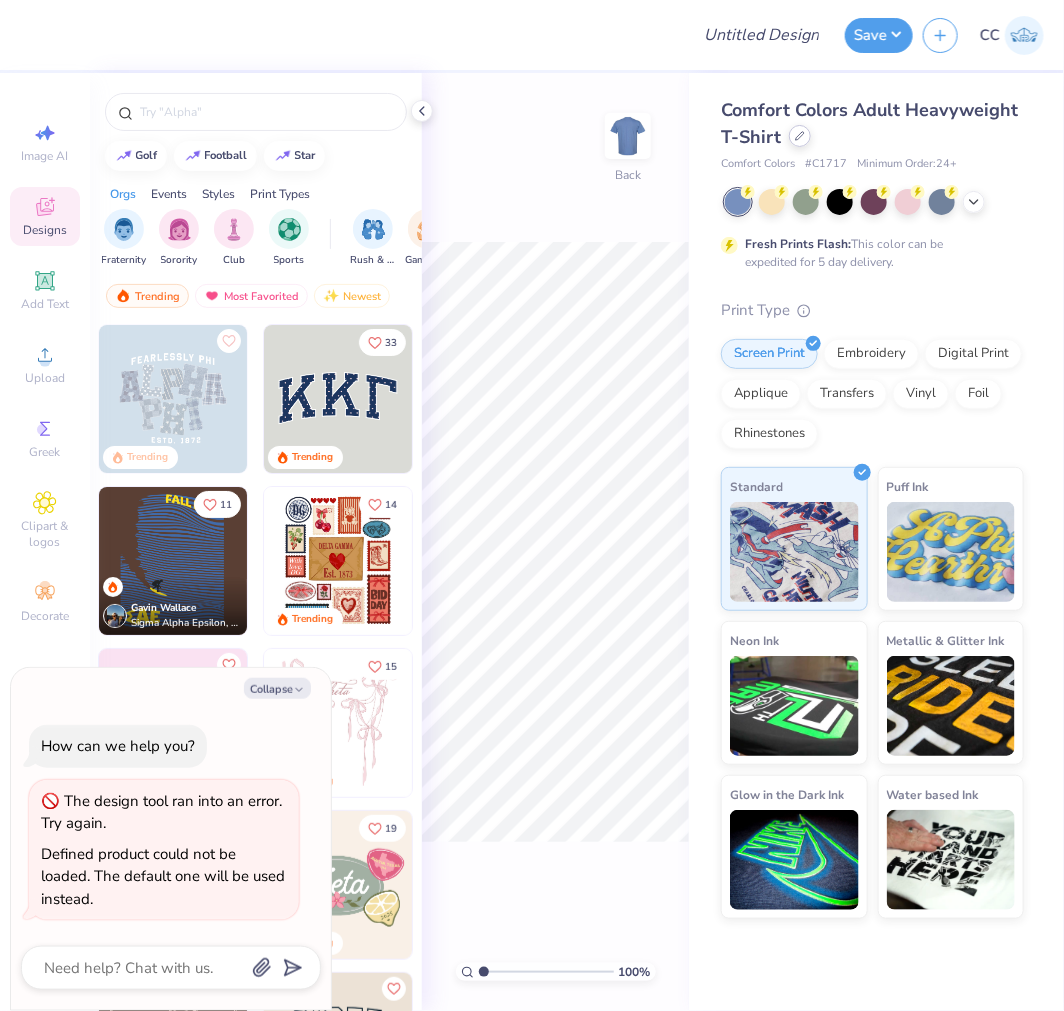 click 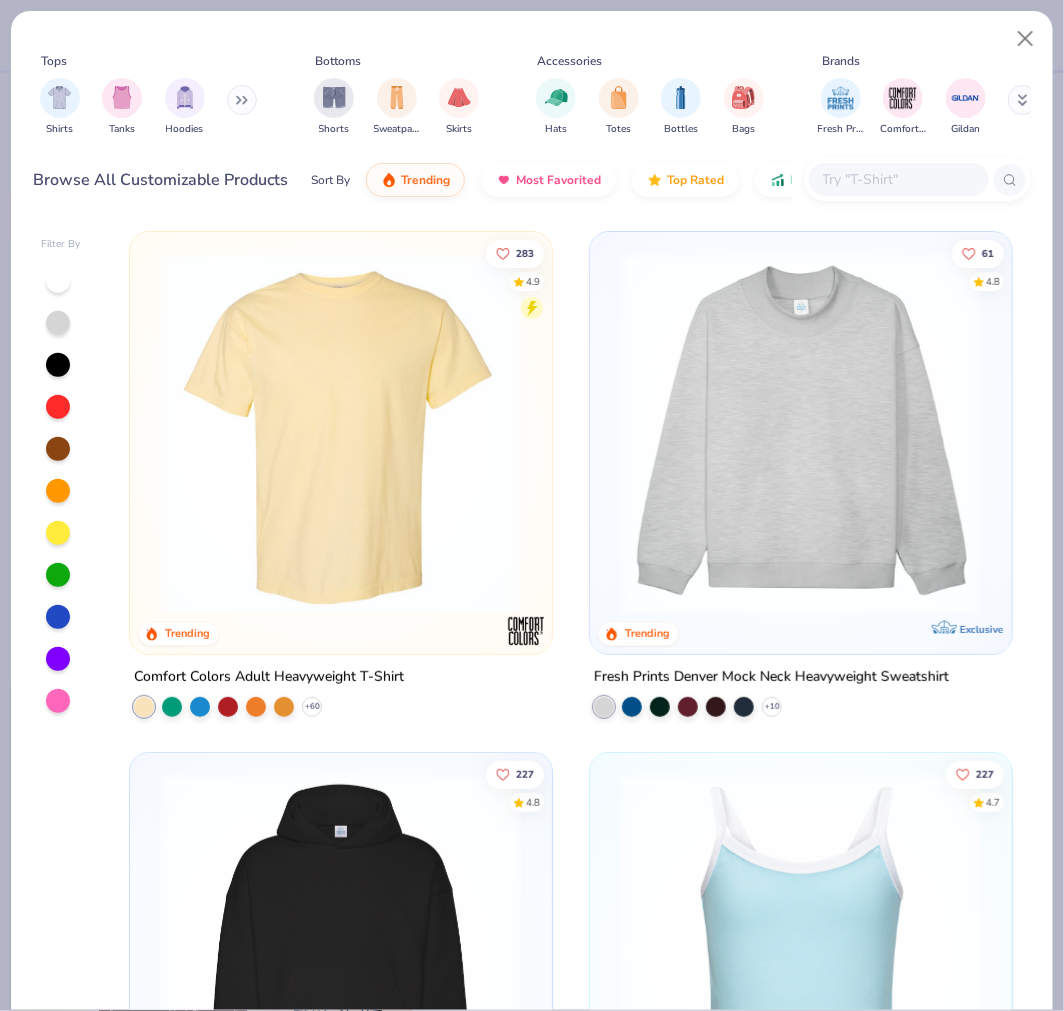 type on "x" 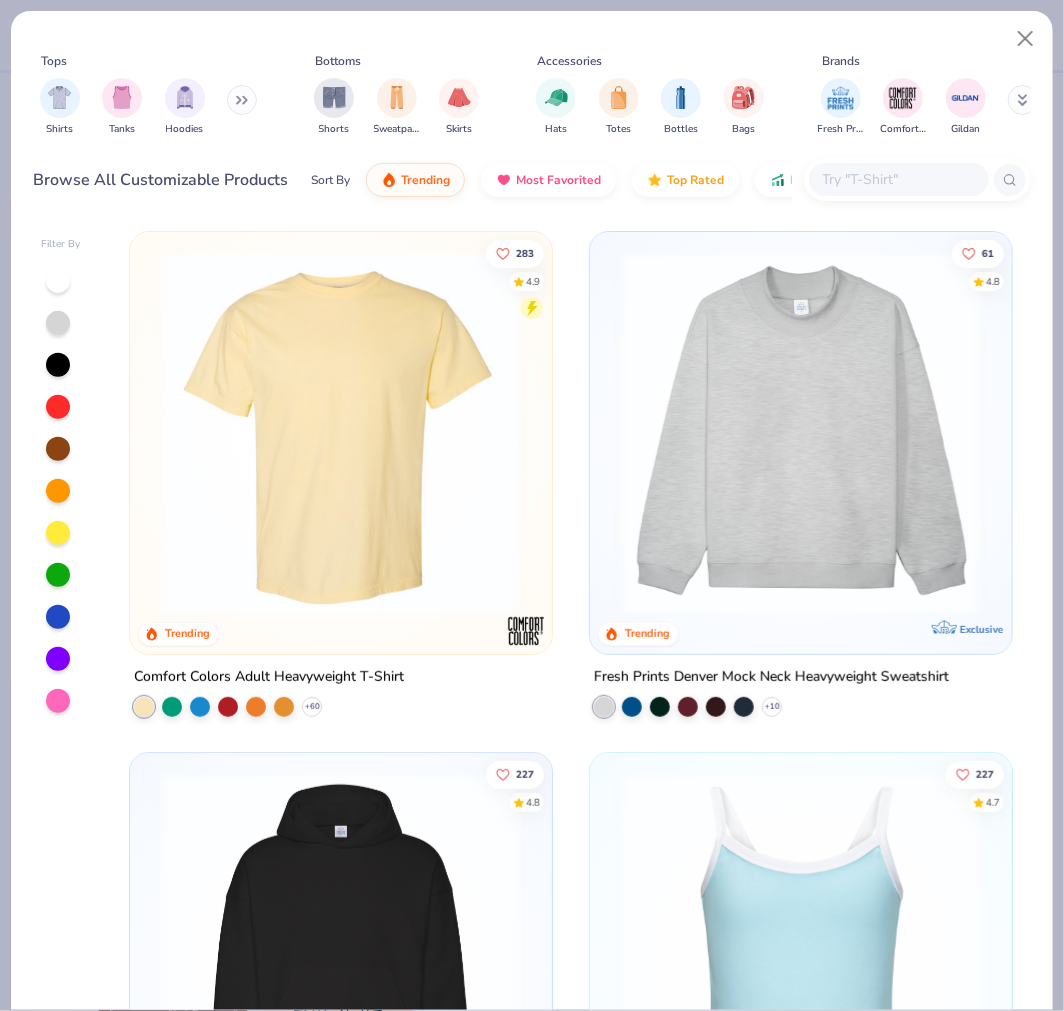 click at bounding box center [898, 179] 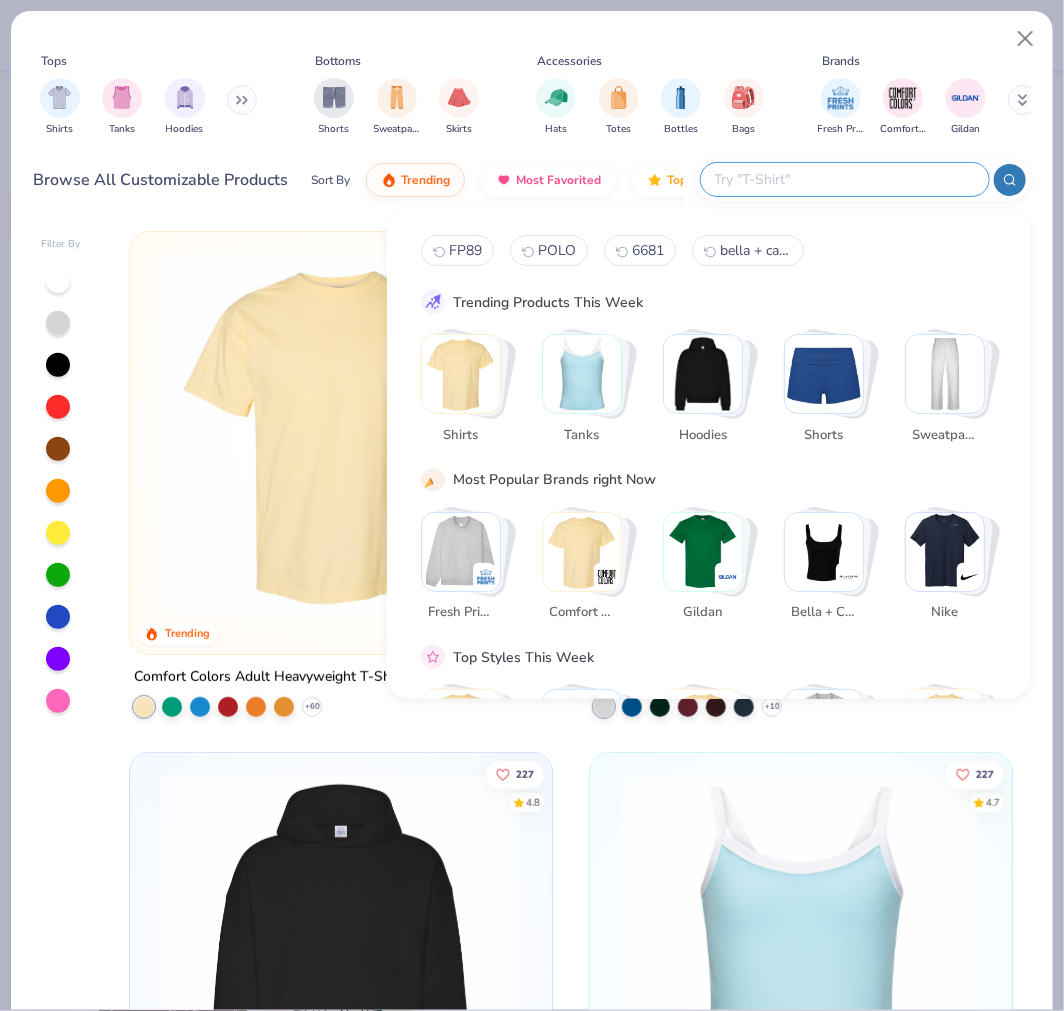paste on "7002" 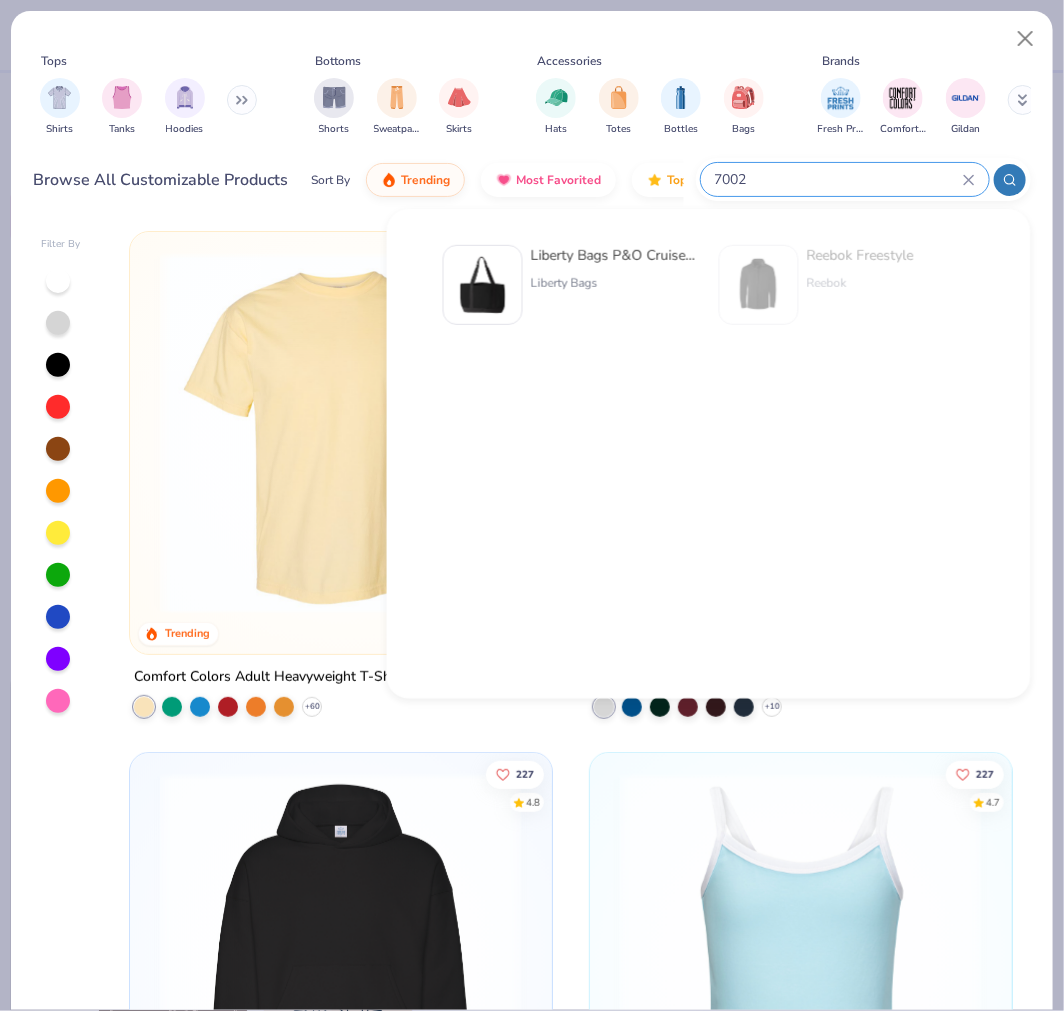 type on "7002" 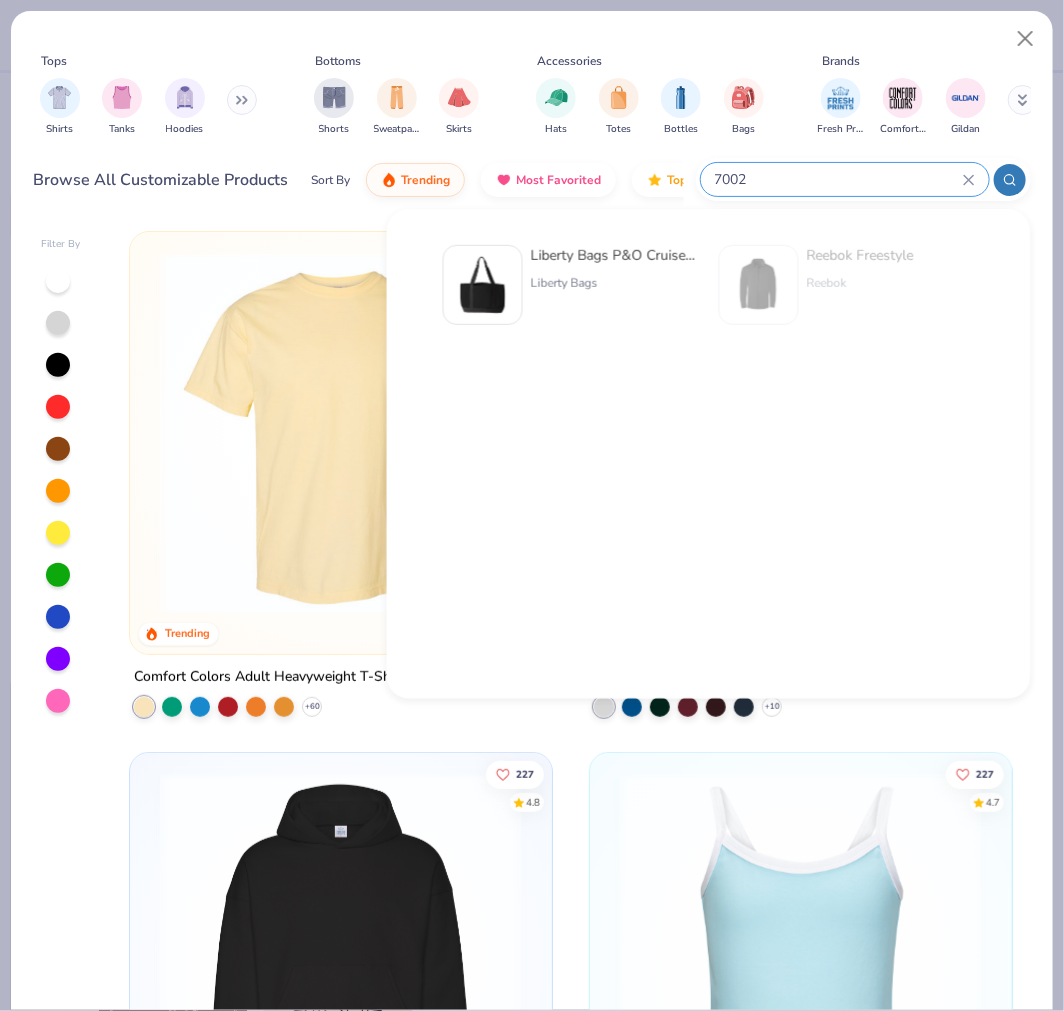 click at bounding box center [483, 285] 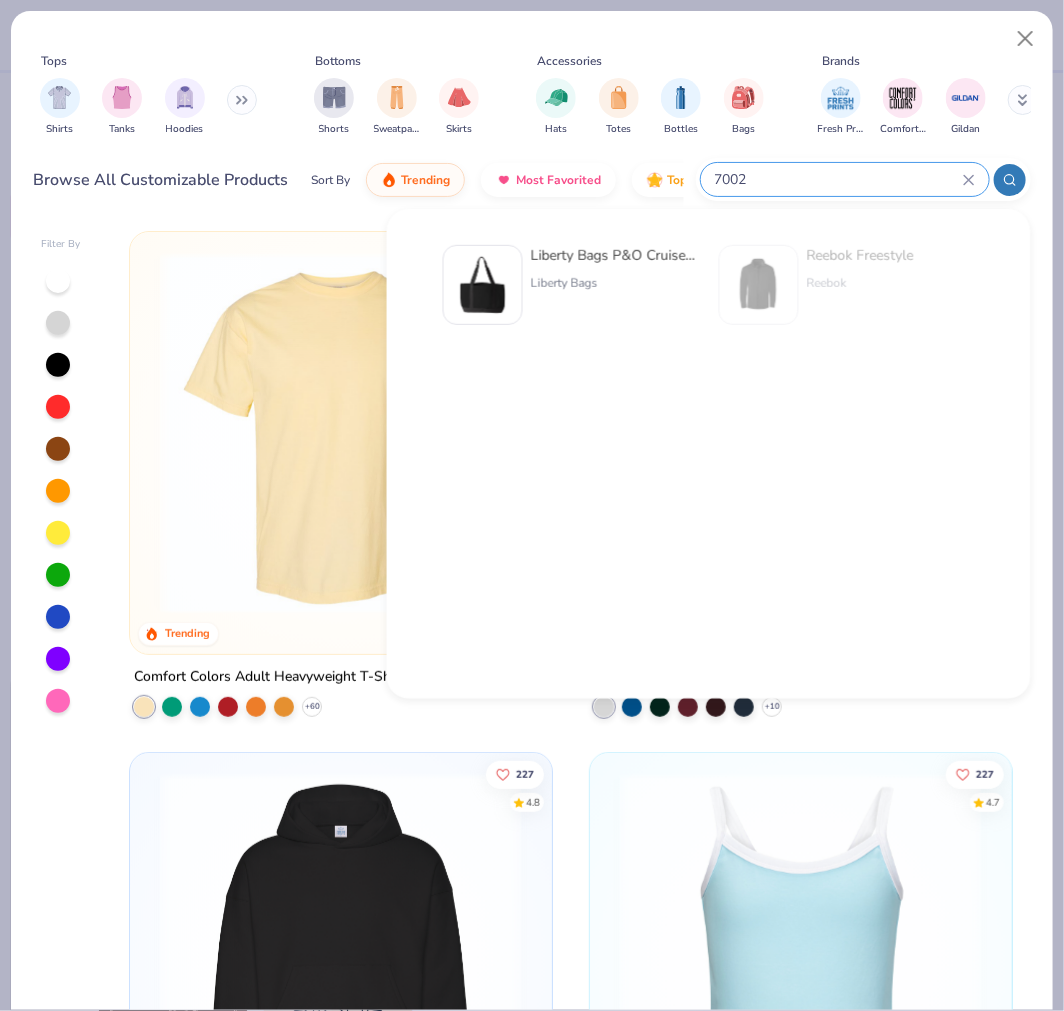 type 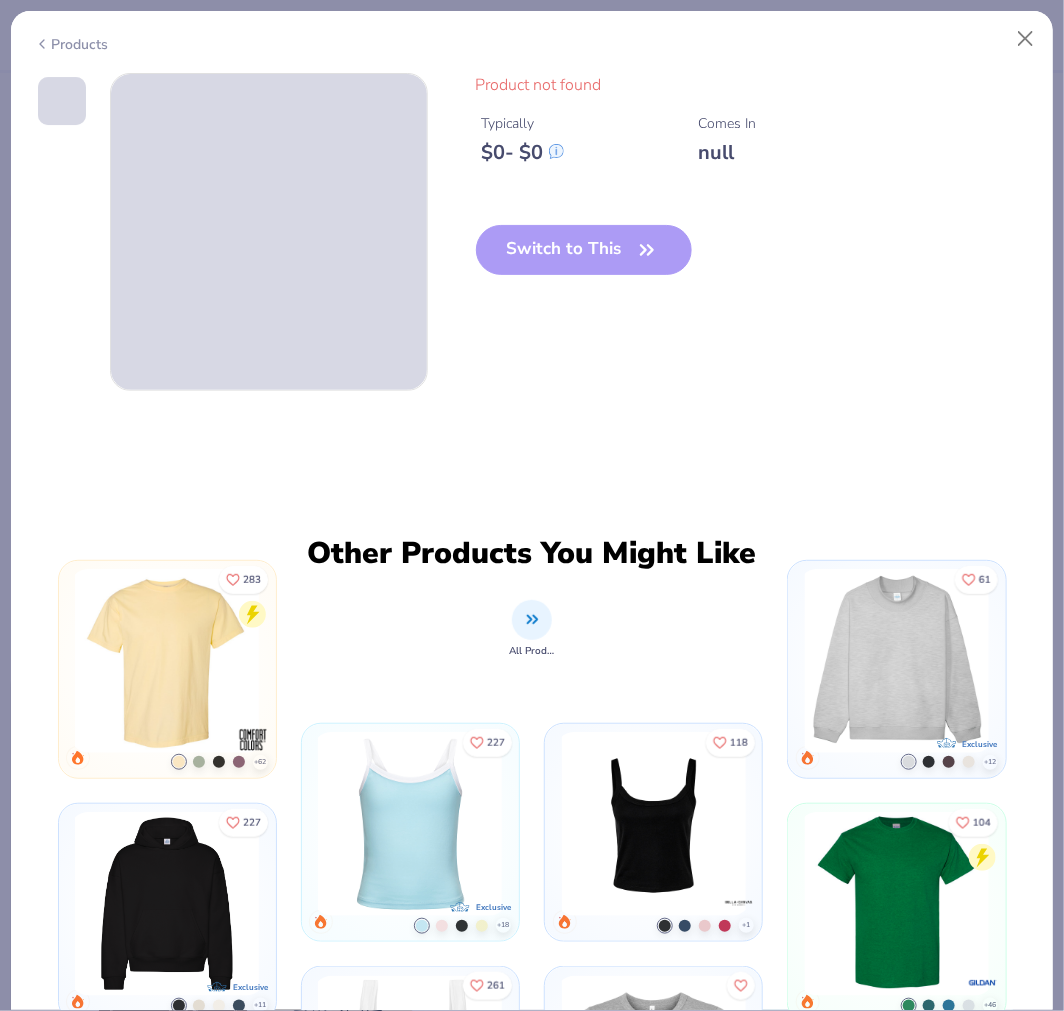 click on "Switch to This" at bounding box center [584, 266] 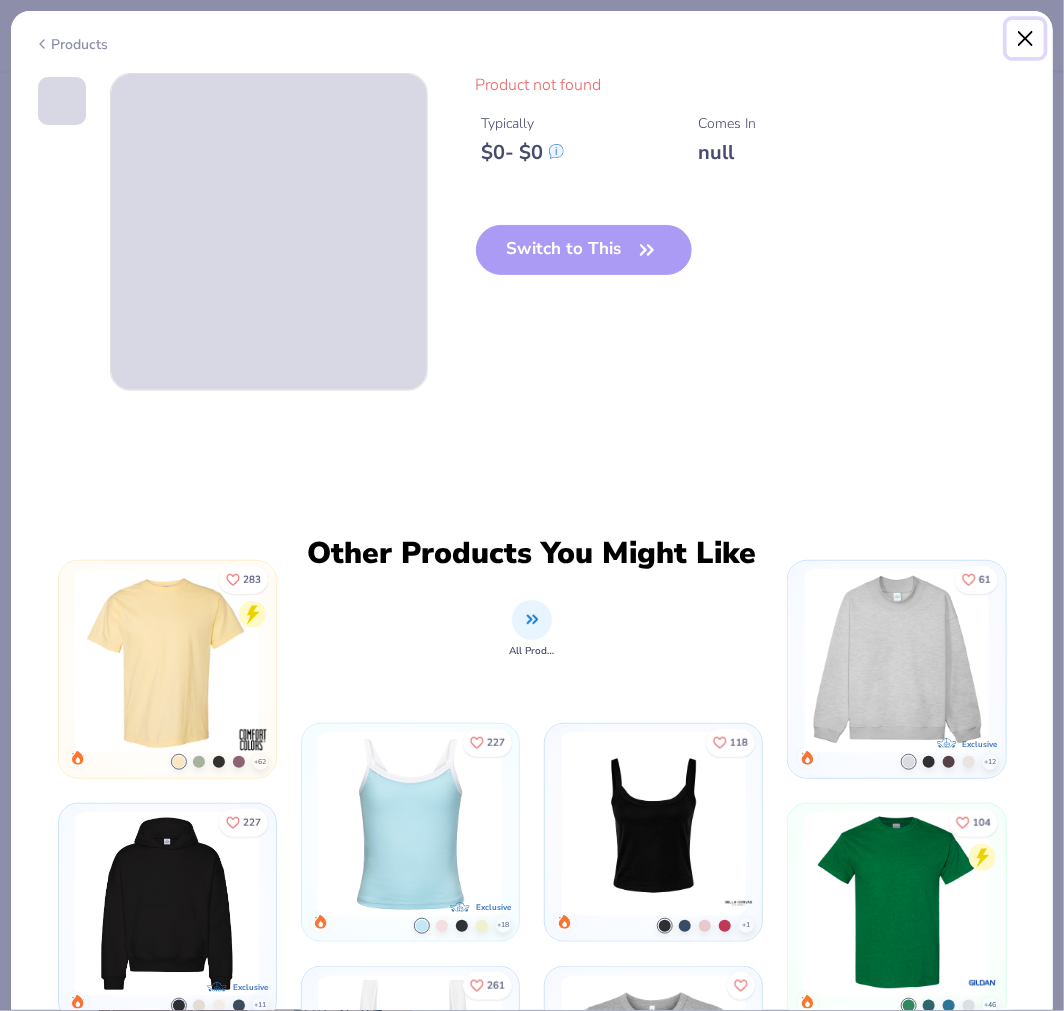 click at bounding box center [1026, 39] 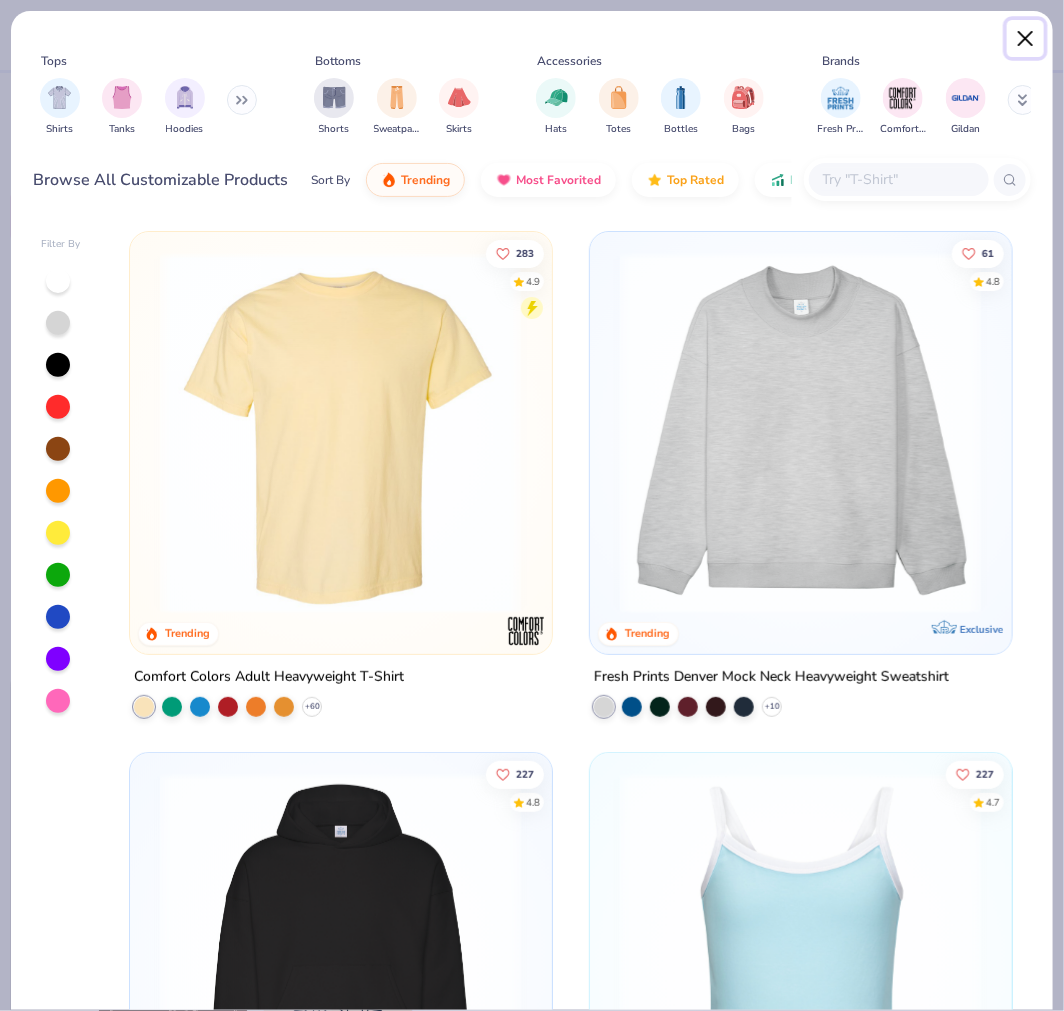 click at bounding box center (1026, 39) 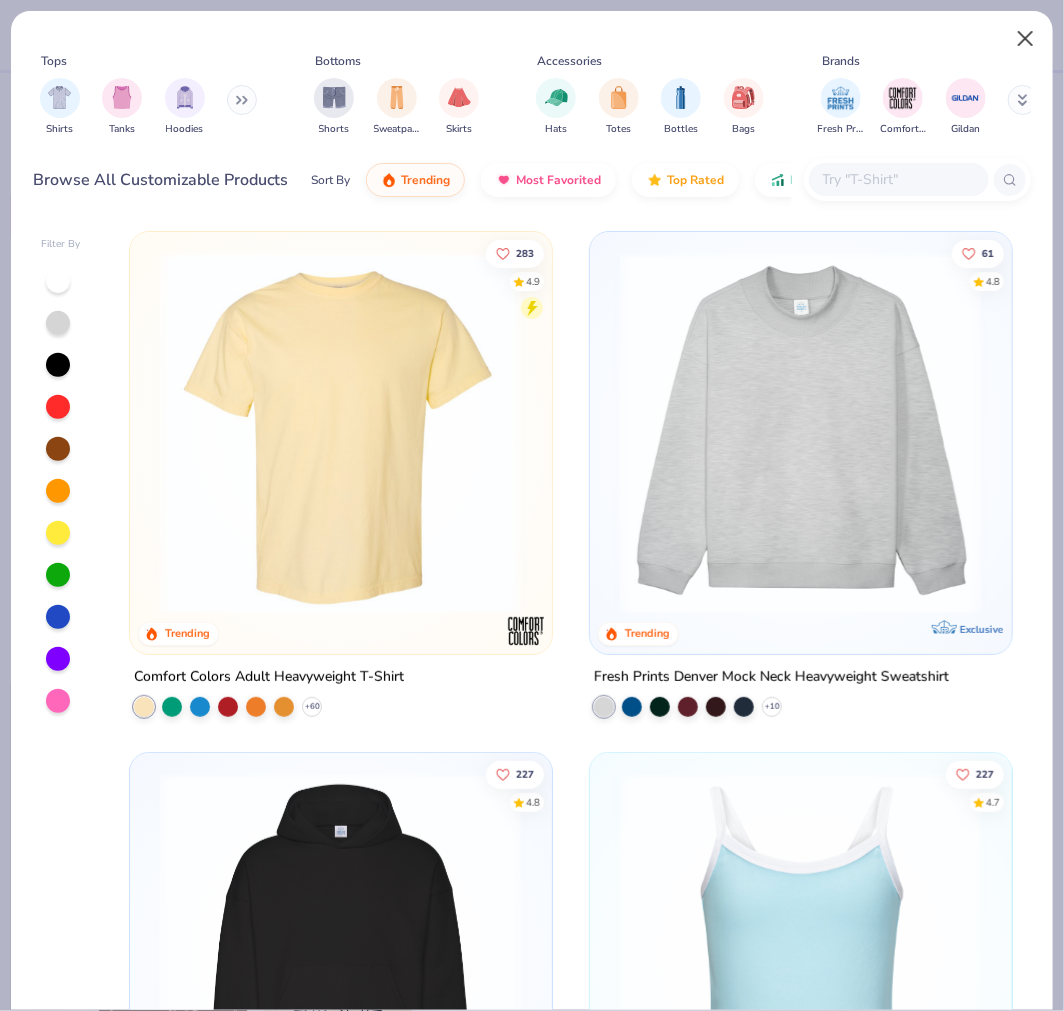 type on "x" 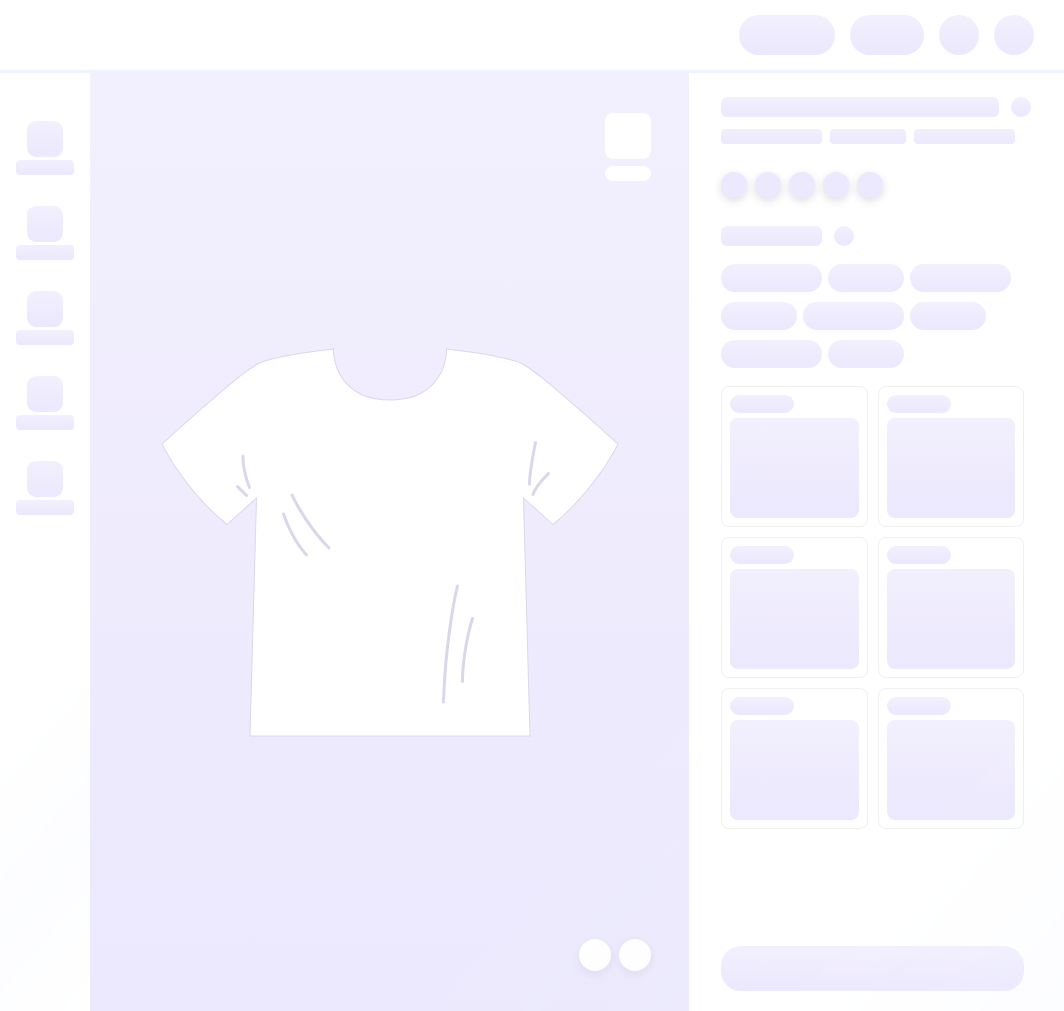 scroll, scrollTop: 0, scrollLeft: 0, axis: both 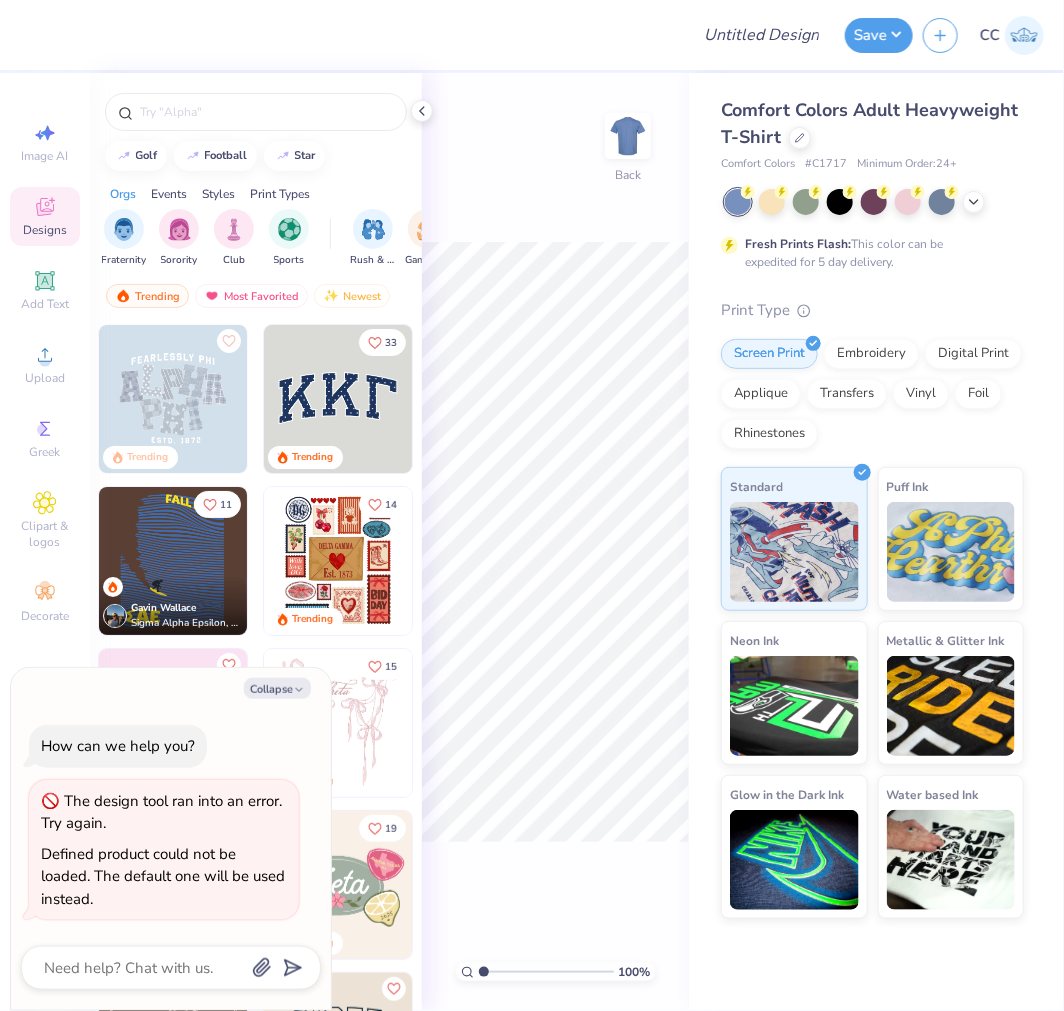 type on "x" 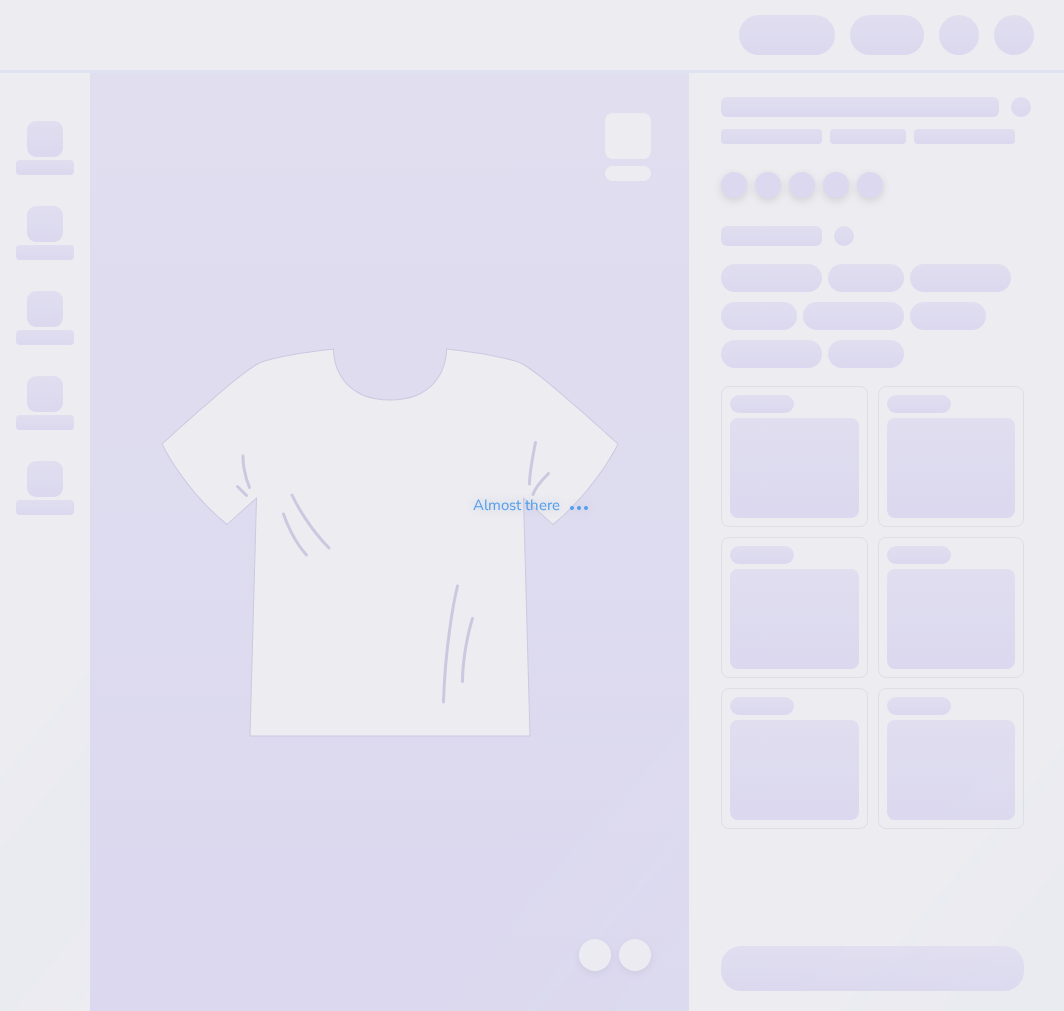 scroll, scrollTop: 0, scrollLeft: 0, axis: both 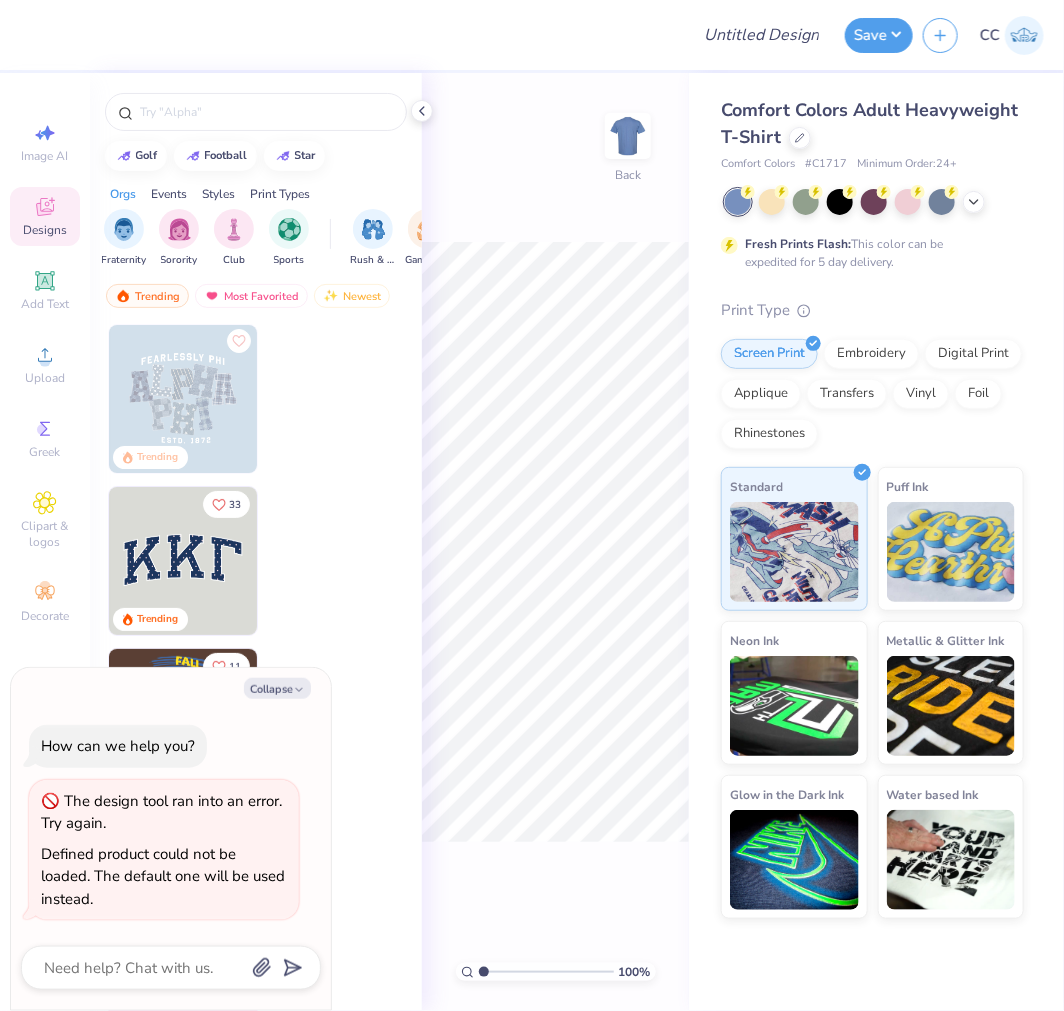 type on "x" 